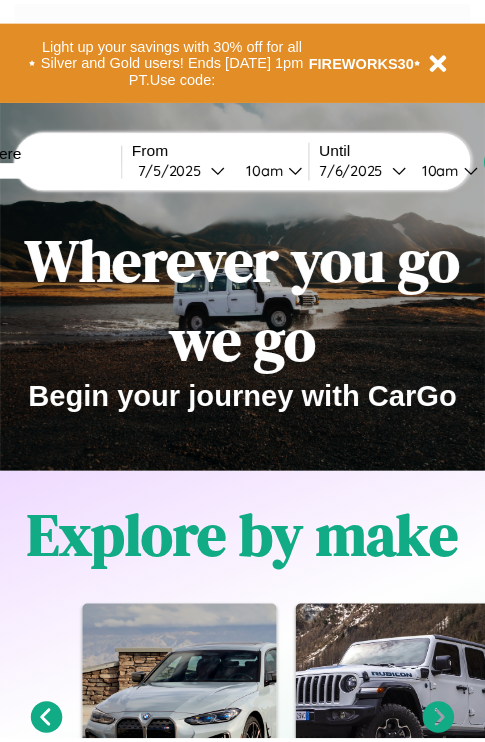 scroll, scrollTop: 0, scrollLeft: 0, axis: both 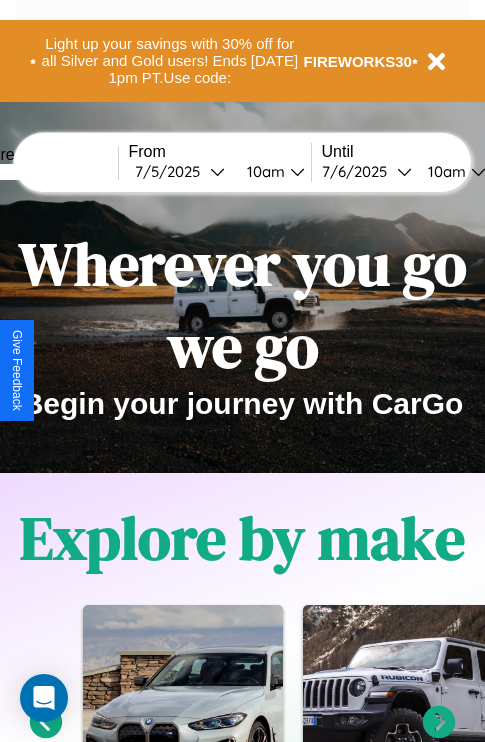 click at bounding box center (43, 172) 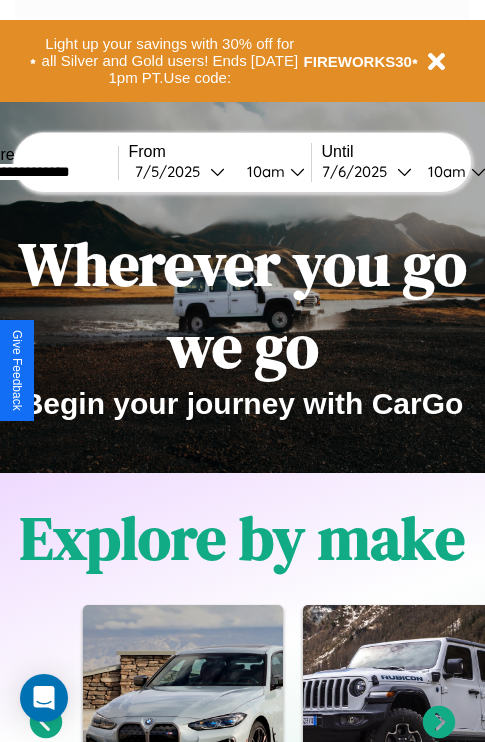 type on "**********" 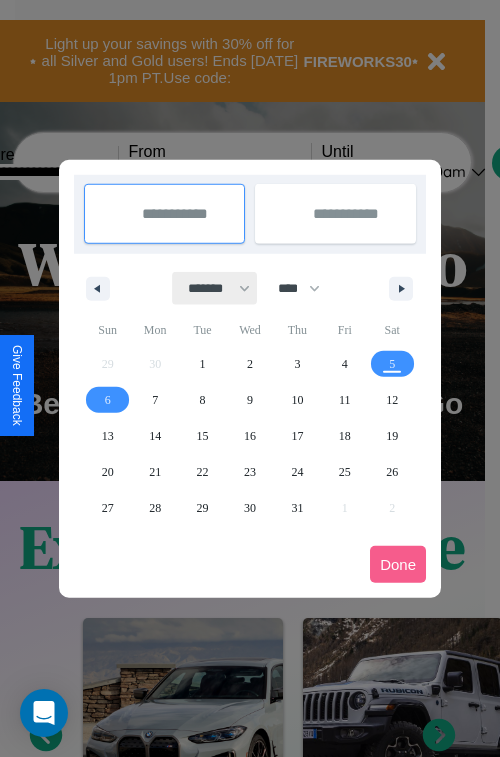 click on "******* ******** ***** ***** *** **** **** ****** ********* ******* ******** ********" at bounding box center (215, 288) 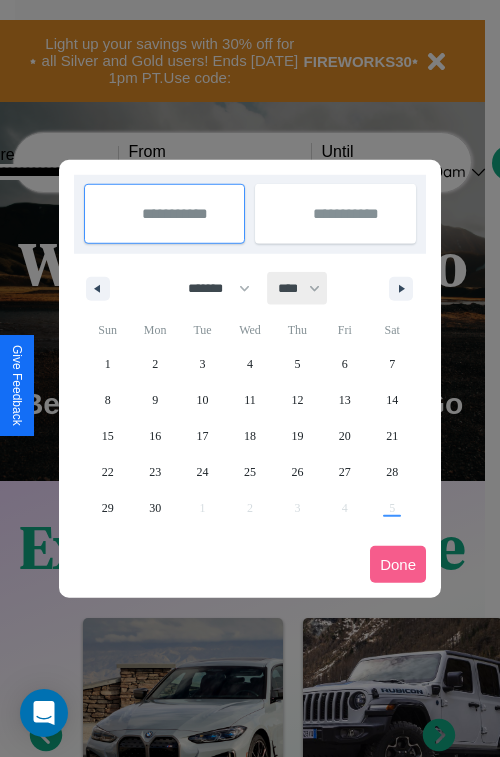 click on "**** **** **** **** **** **** **** **** **** **** **** **** **** **** **** **** **** **** **** **** **** **** **** **** **** **** **** **** **** **** **** **** **** **** **** **** **** **** **** **** **** **** **** **** **** **** **** **** **** **** **** **** **** **** **** **** **** **** **** **** **** **** **** **** **** **** **** **** **** **** **** **** **** **** **** **** **** **** **** **** **** **** **** **** **** **** **** **** **** **** **** **** **** **** **** **** **** **** **** **** **** **** **** **** **** **** **** **** **** **** **** **** **** **** **** **** **** **** **** **** ****" at bounding box center [298, 288] 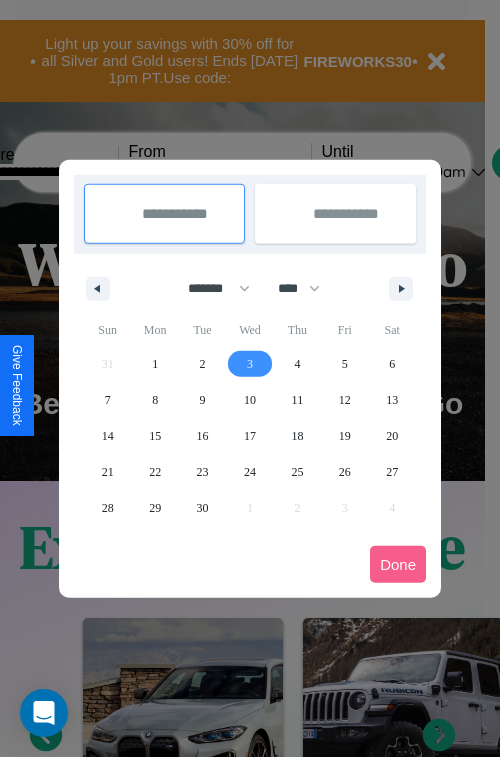 click on "3" at bounding box center (250, 364) 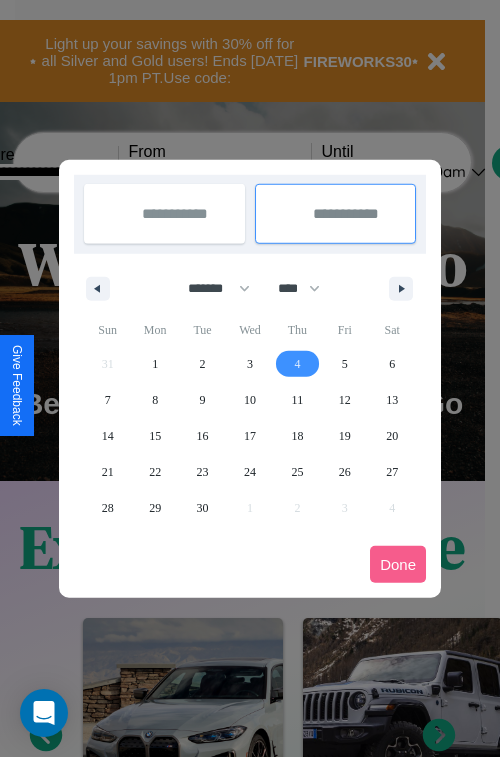 click on "4" at bounding box center (297, 364) 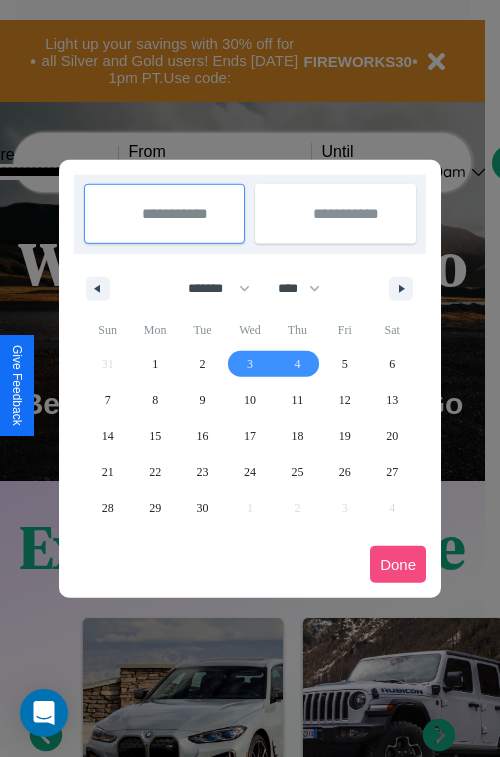 click on "Done" at bounding box center [398, 564] 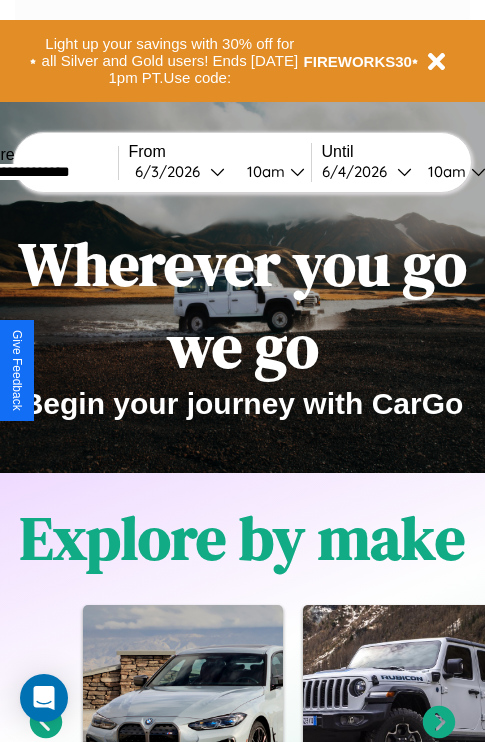 scroll, scrollTop: 0, scrollLeft: 68, axis: horizontal 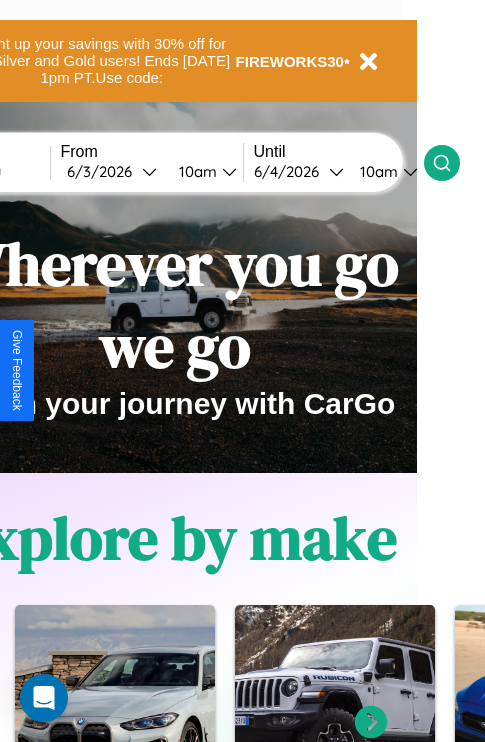 click 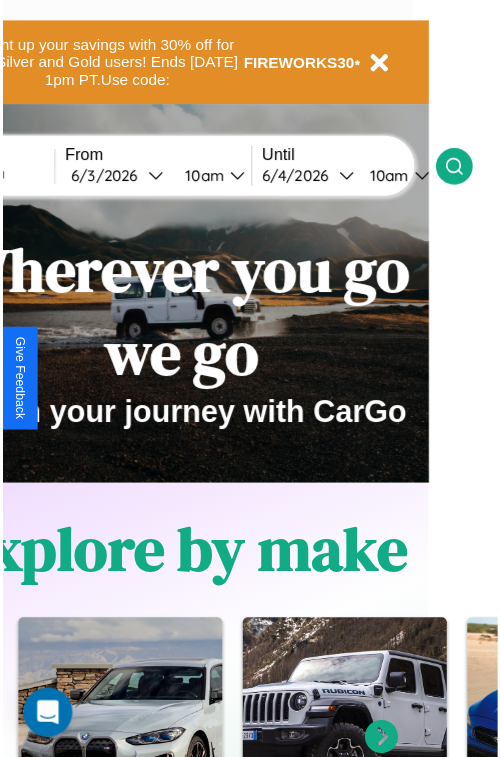 scroll, scrollTop: 0, scrollLeft: 0, axis: both 